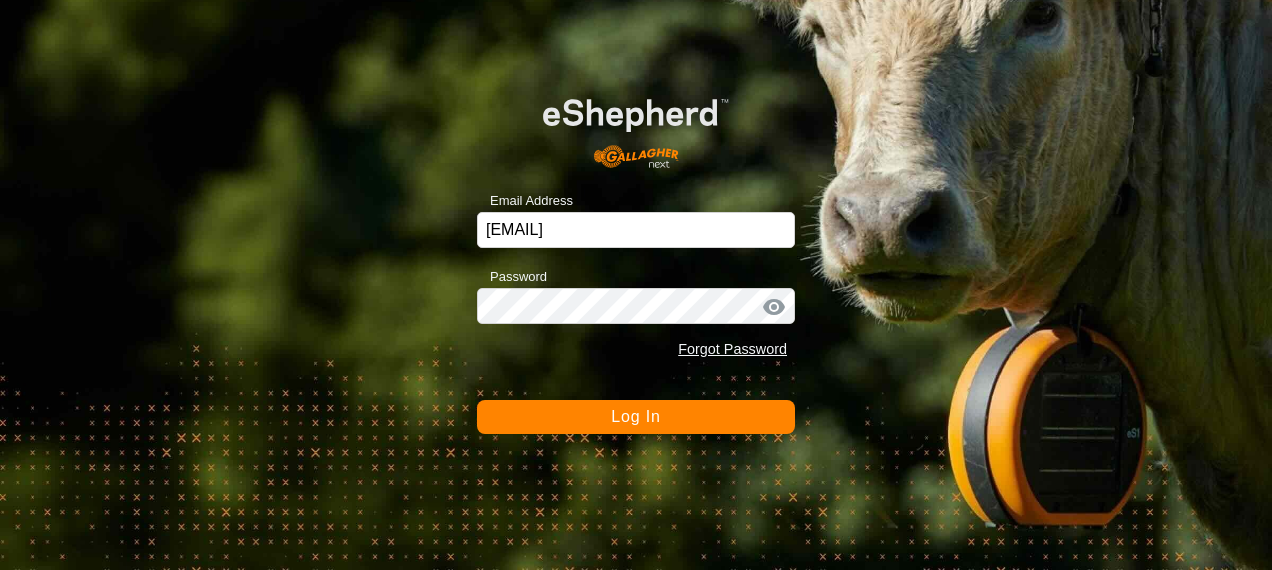 scroll, scrollTop: 0, scrollLeft: 0, axis: both 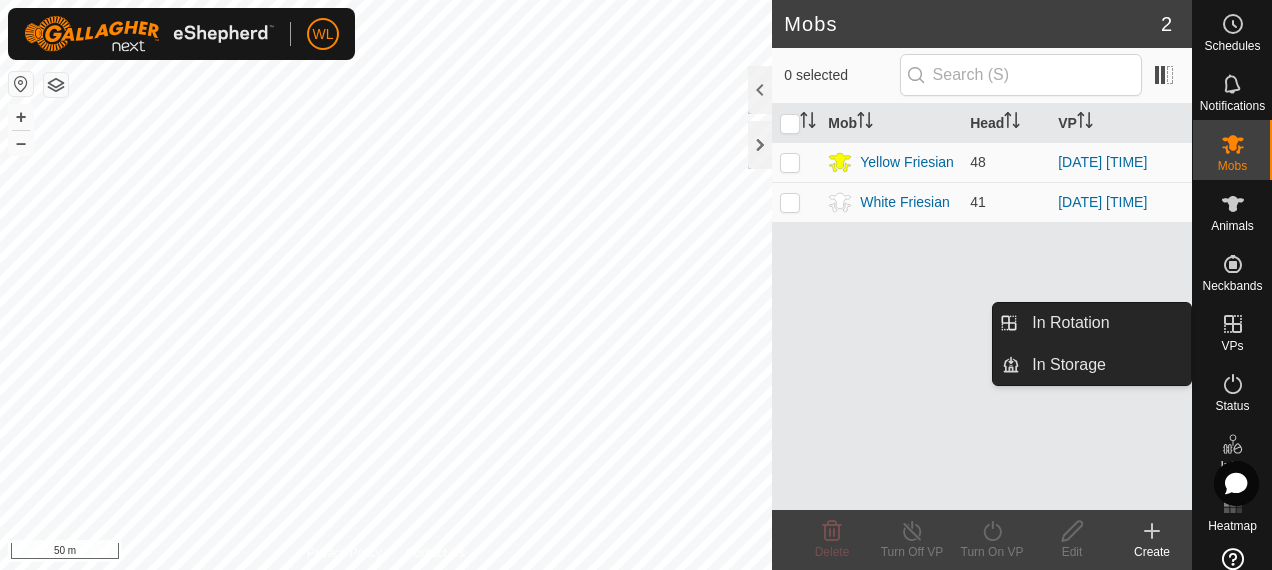 click 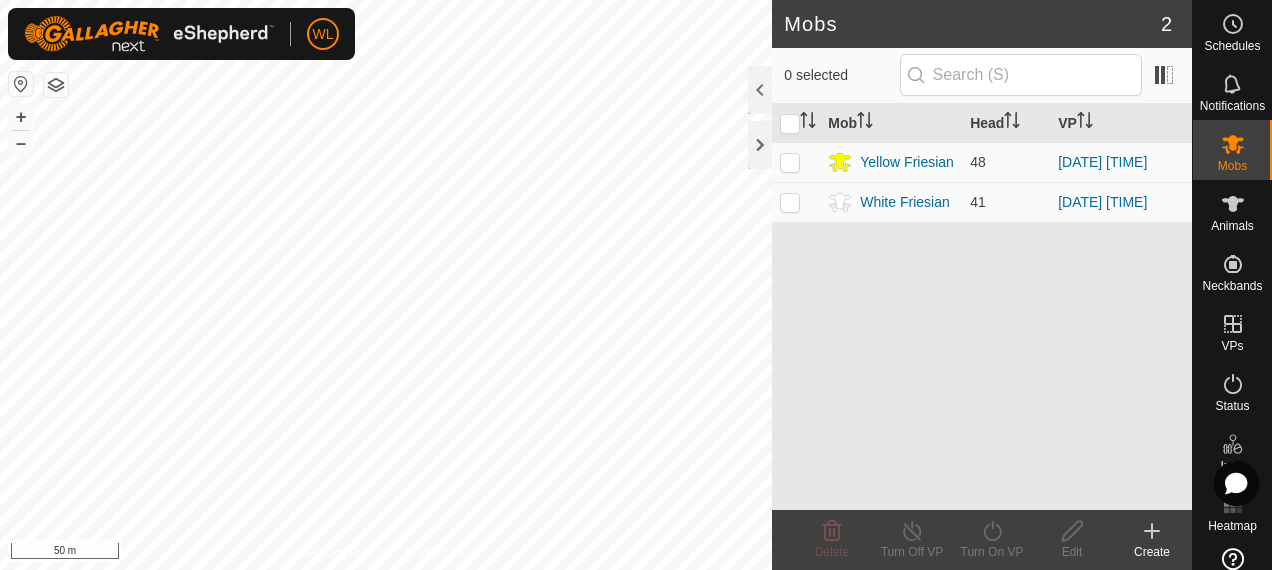 click 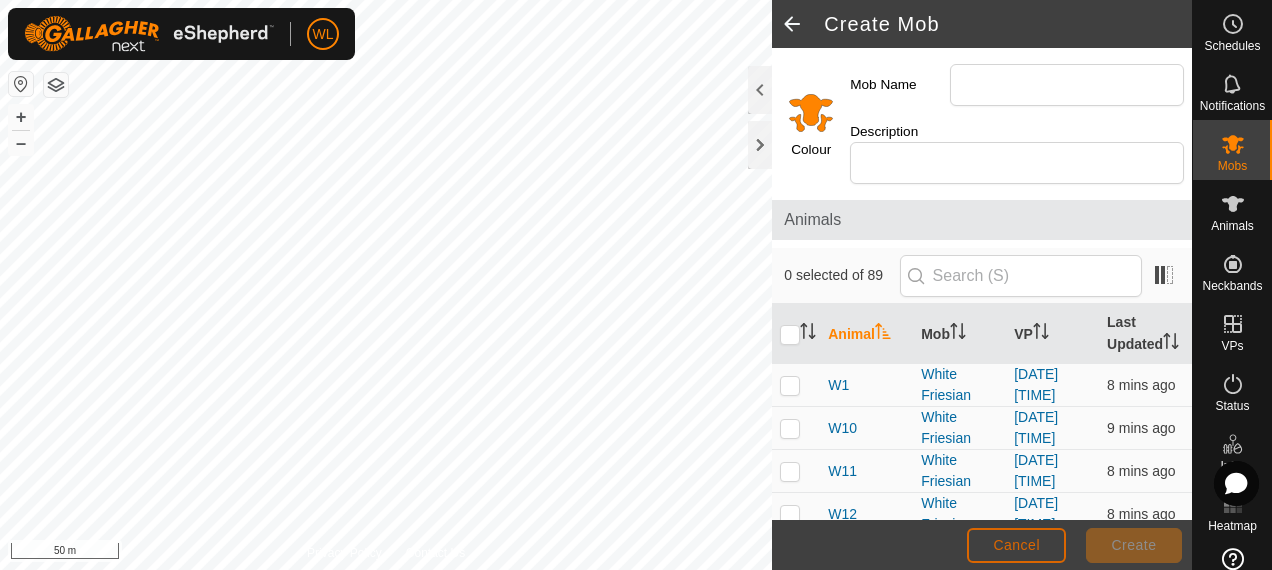 click on "Cancel" 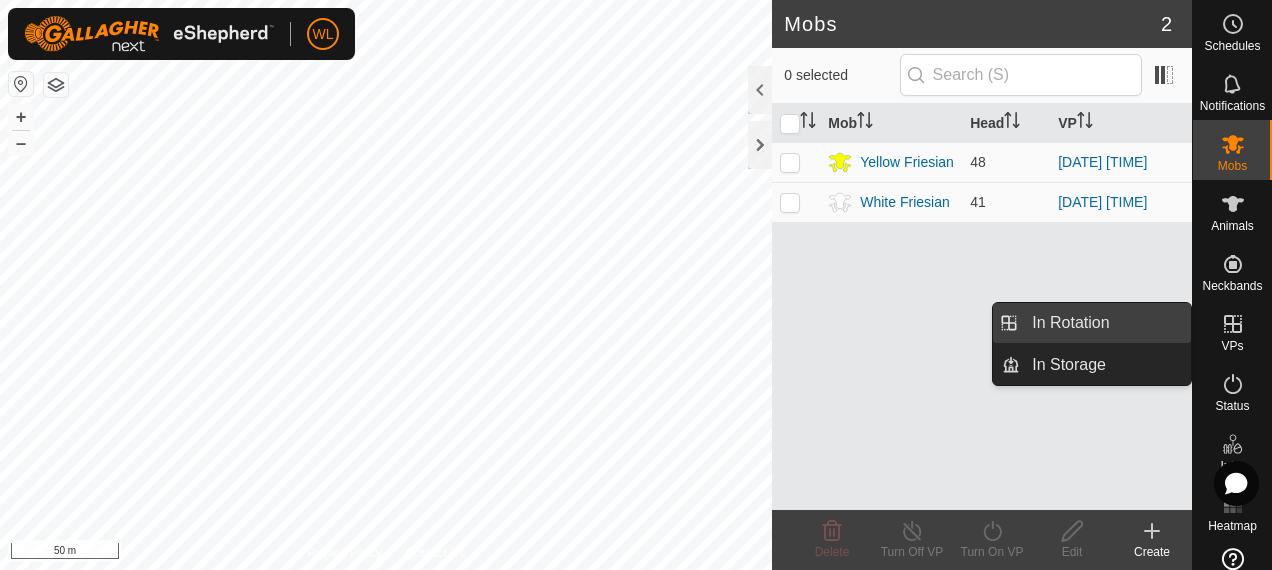 click on "In Rotation" at bounding box center [1105, 323] 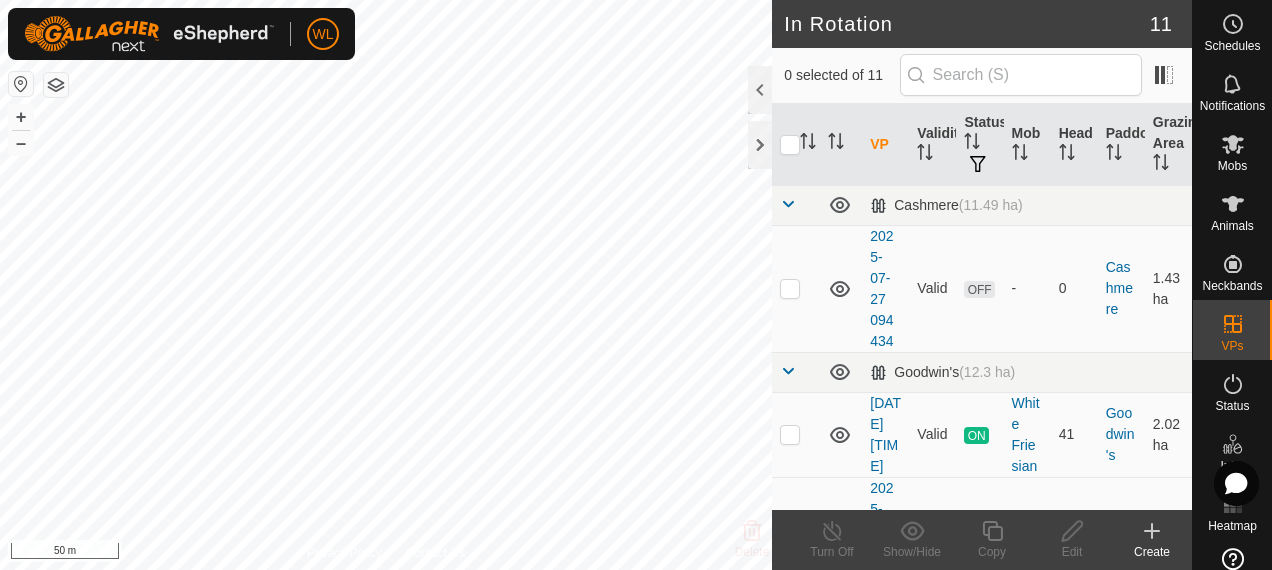 click on "Create" 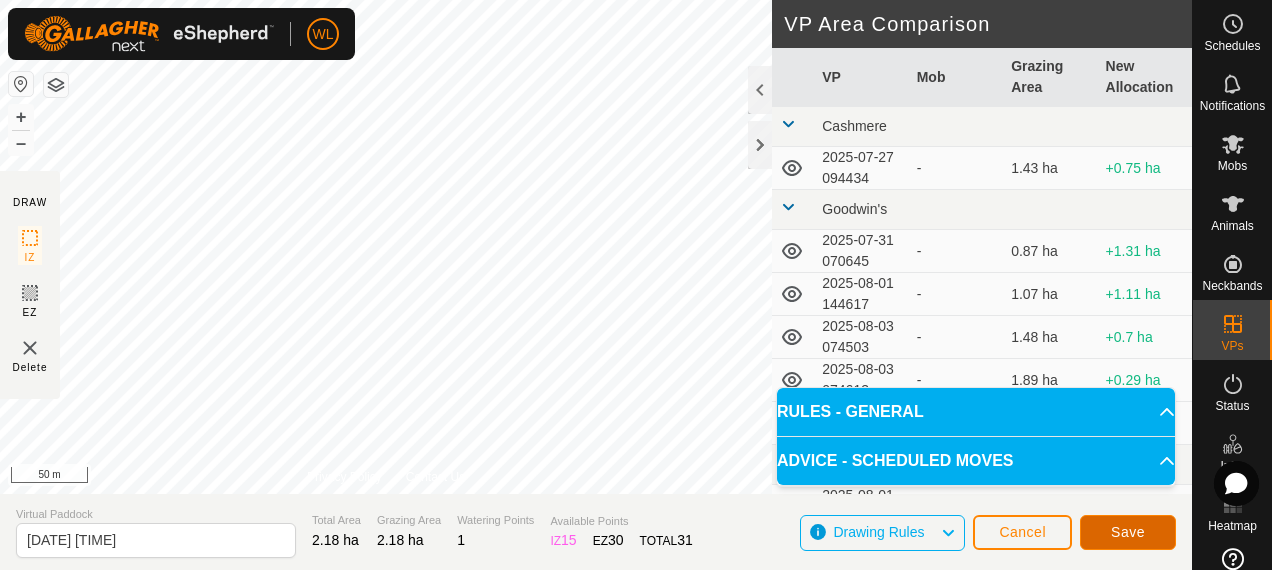 click on "Save" 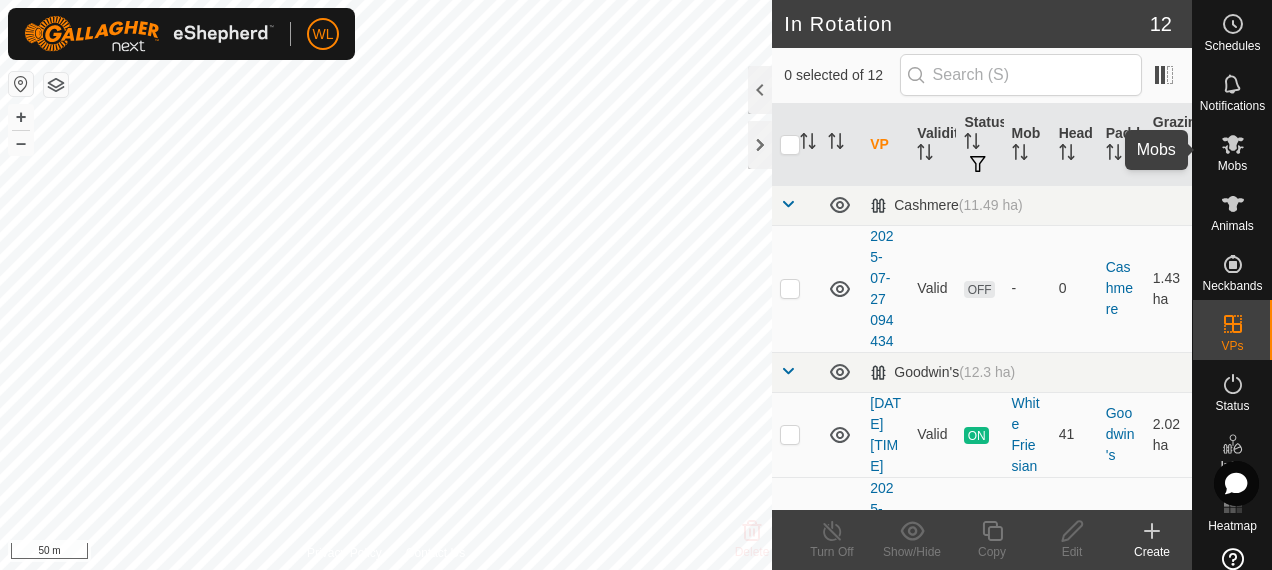 click 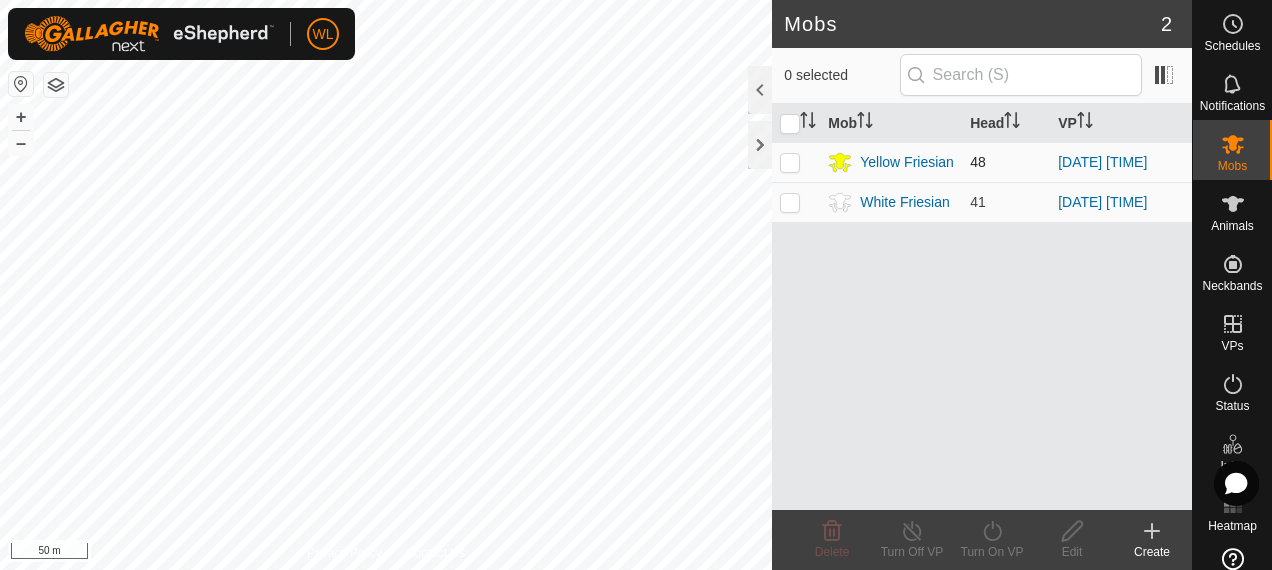 click at bounding box center [790, 162] 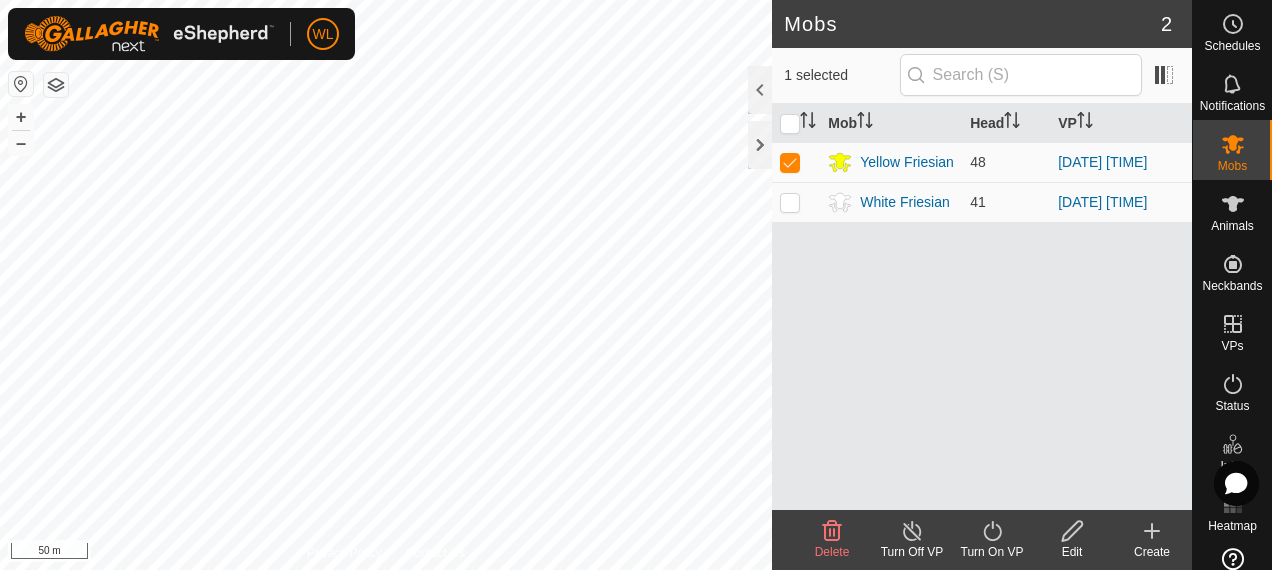 click on "Turn On VP" 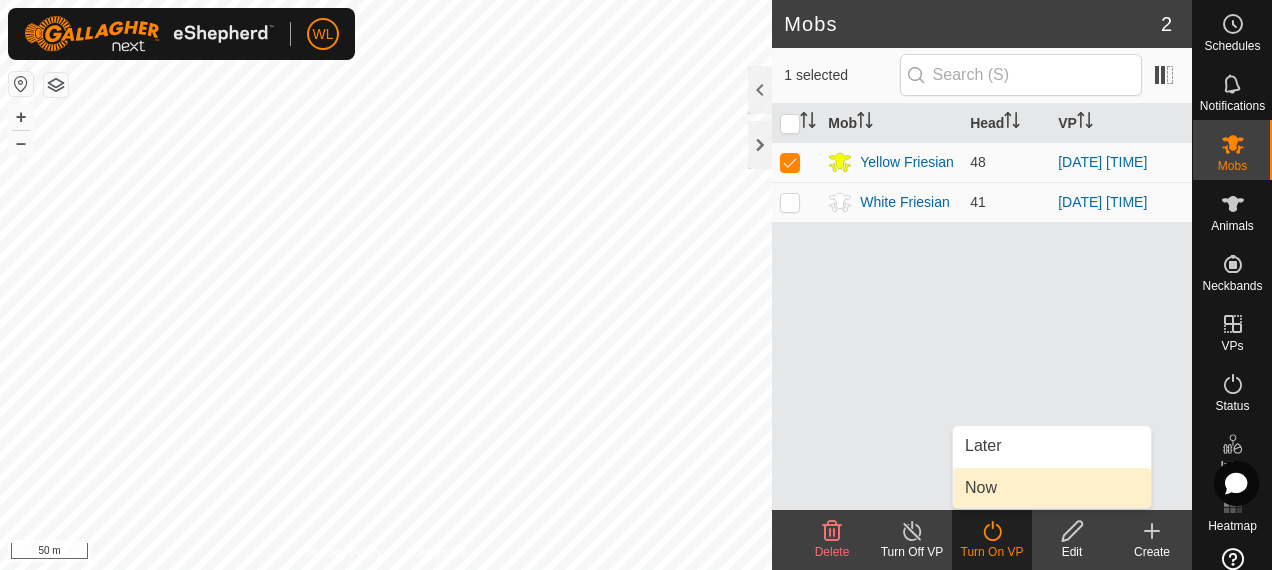 click on "Now" at bounding box center (1052, 488) 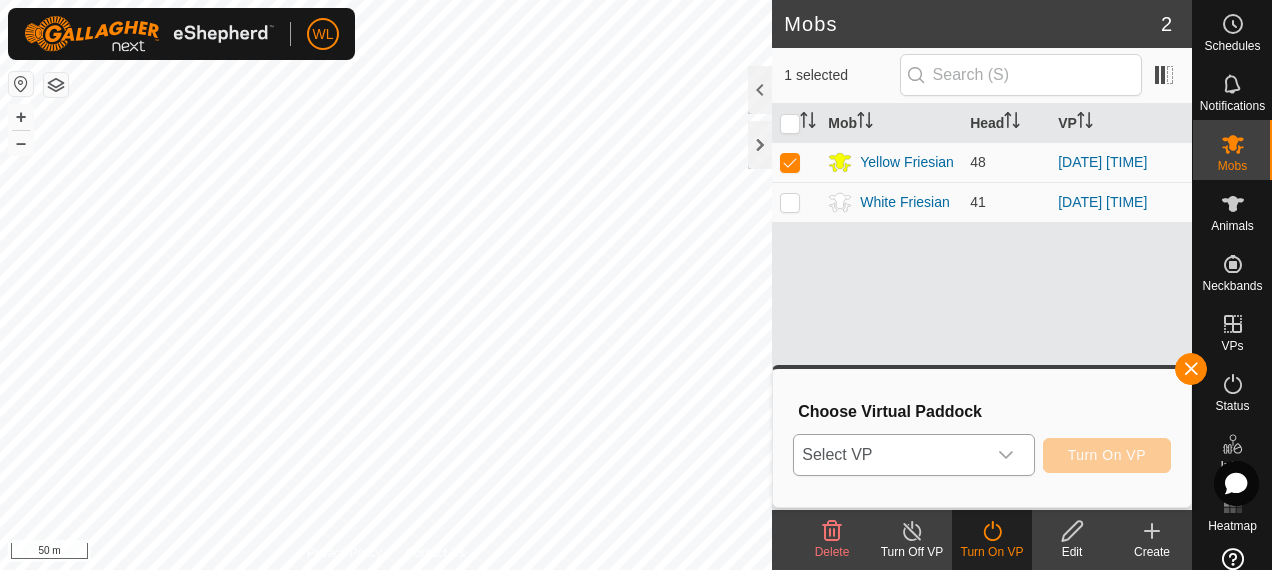 click 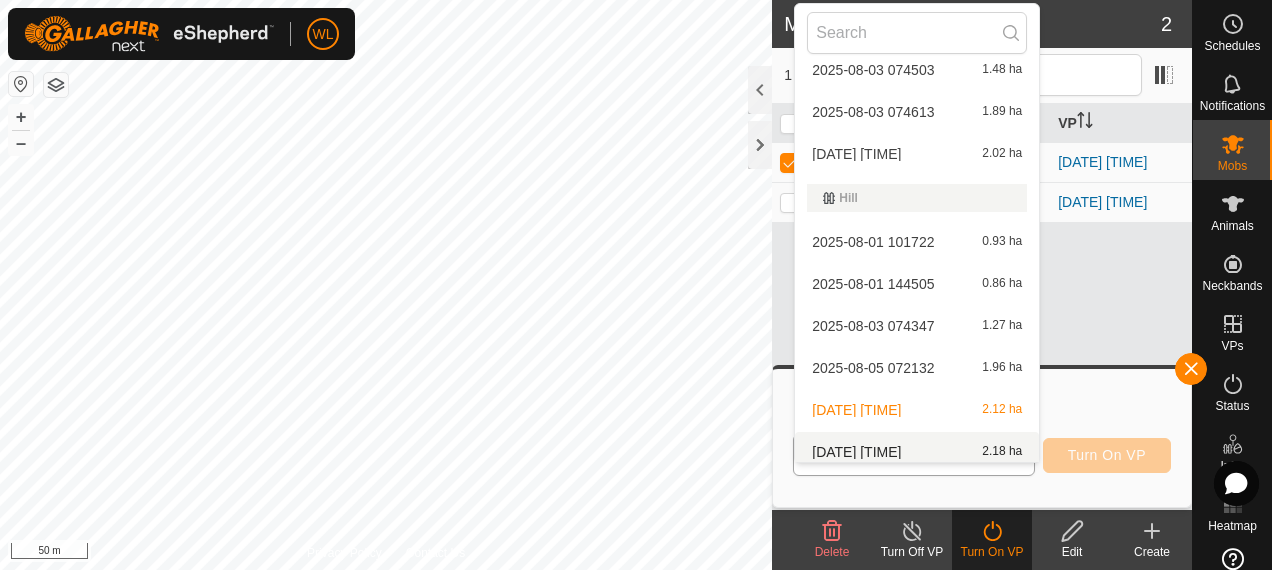 scroll, scrollTop: 240, scrollLeft: 0, axis: vertical 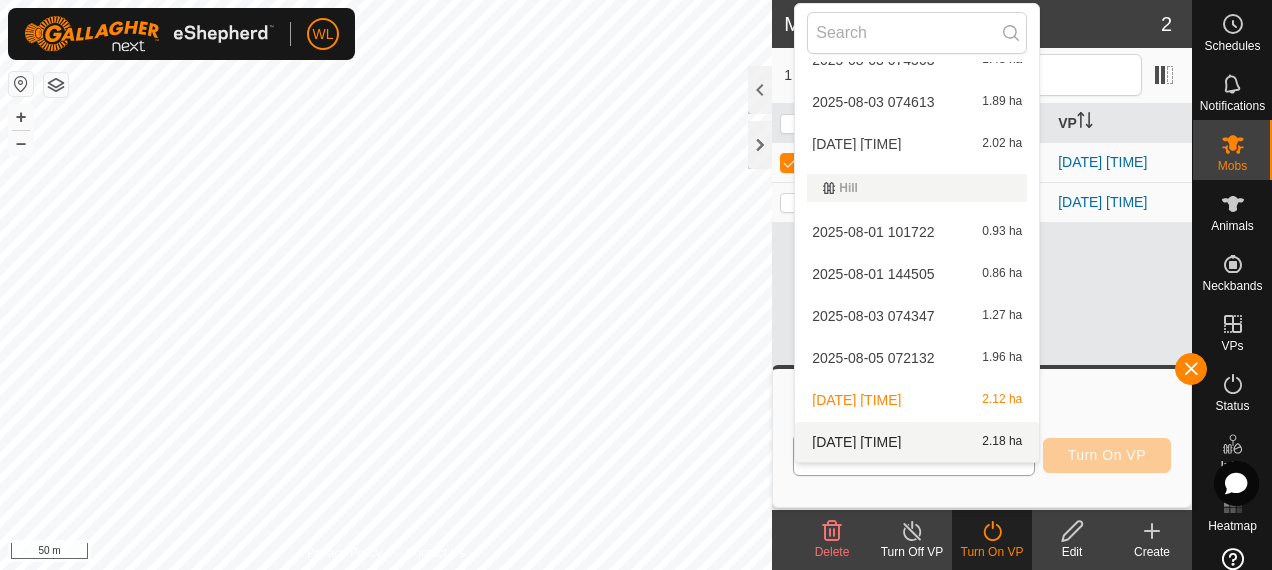click on "[DATE] [TIME]  2.18 ha" at bounding box center (917, 442) 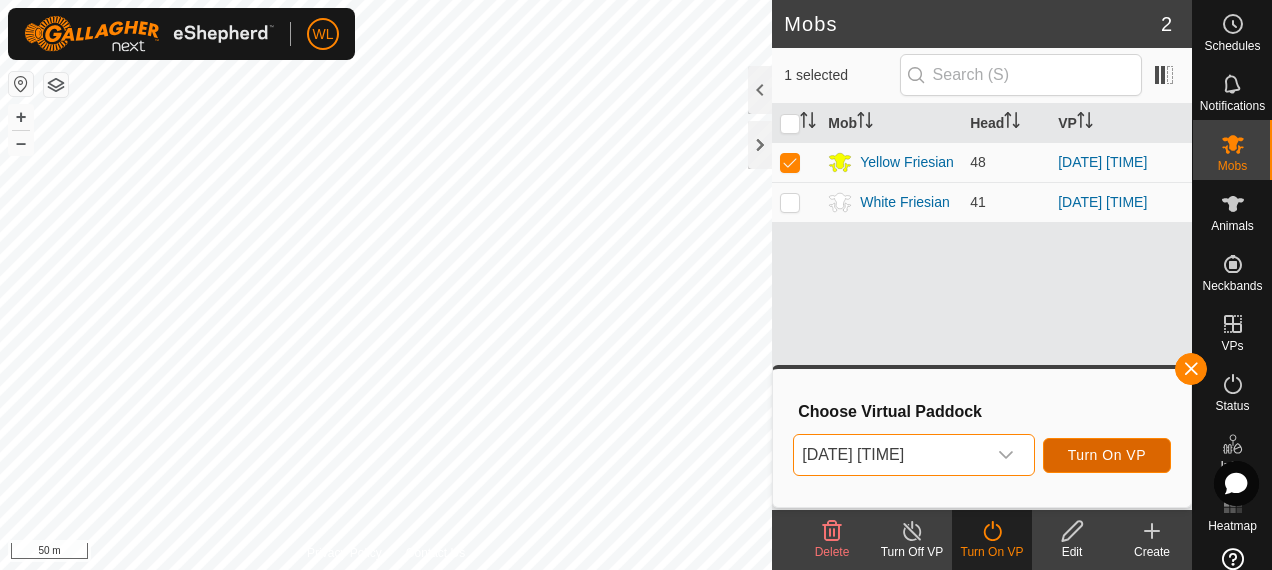 click on "Turn On VP" at bounding box center [1107, 455] 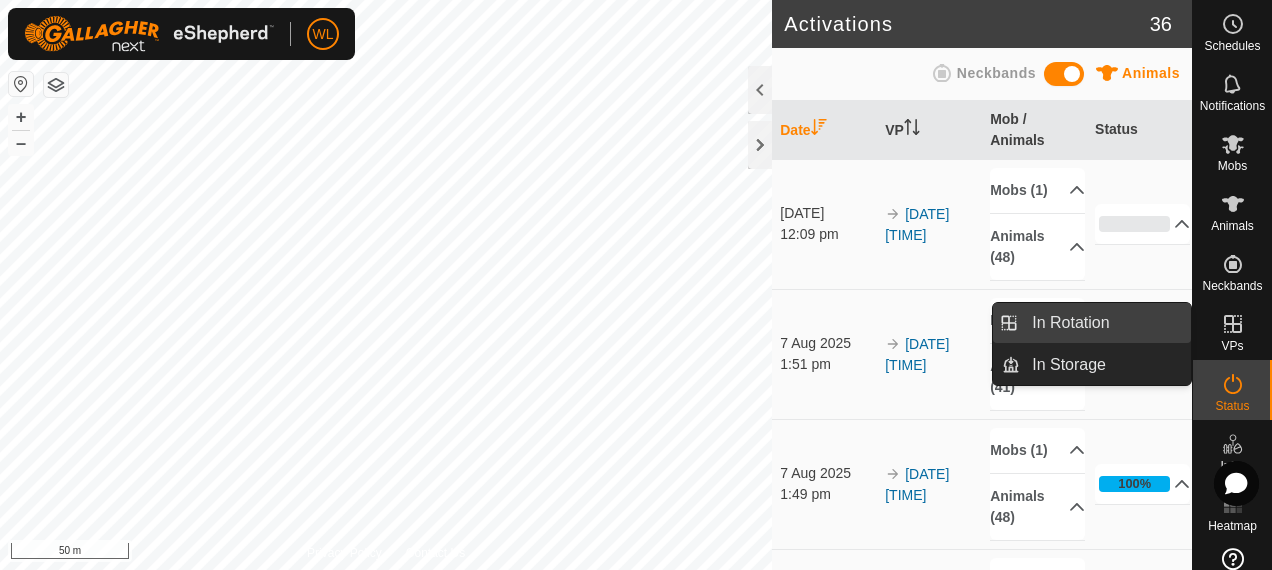 click on "In Rotation" at bounding box center [1105, 323] 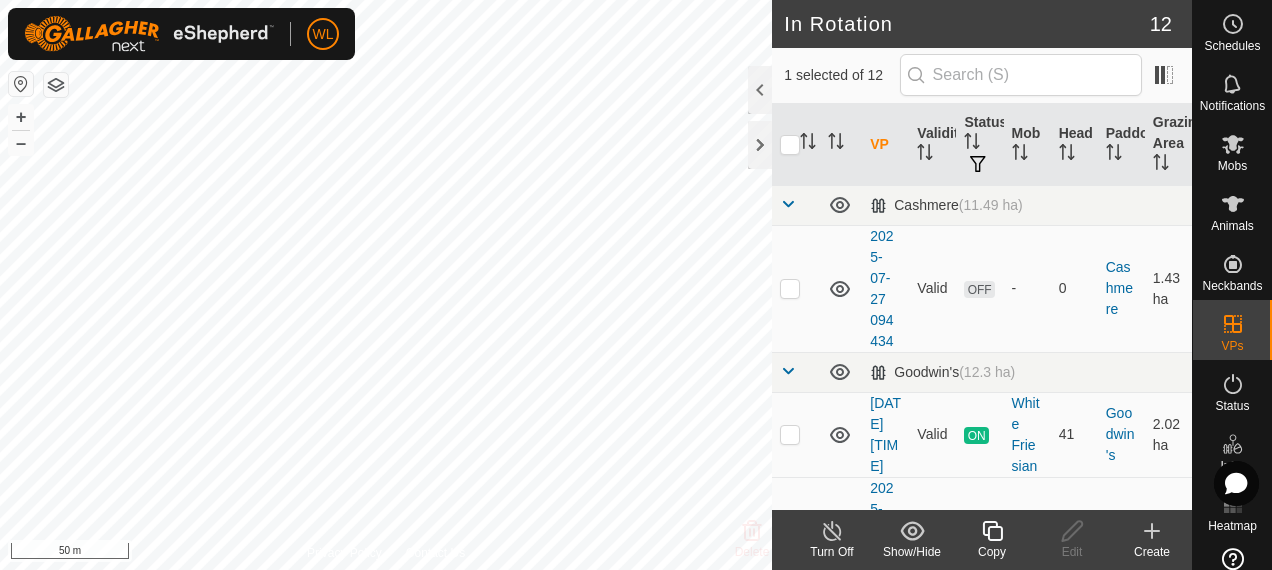 click on "Create" 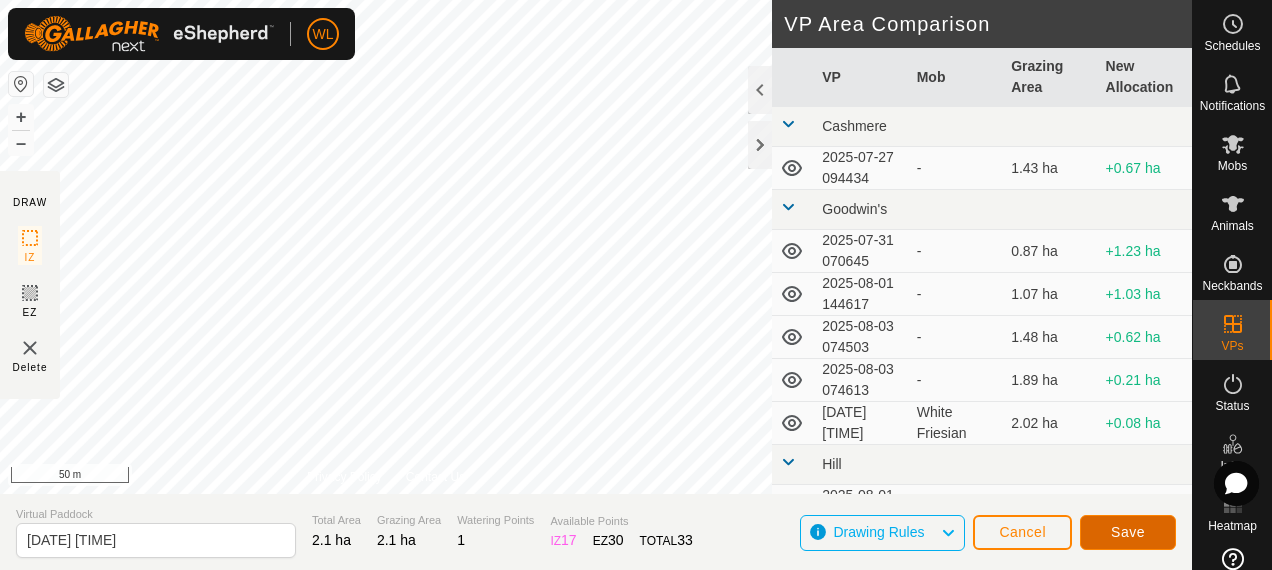 click on "Save" 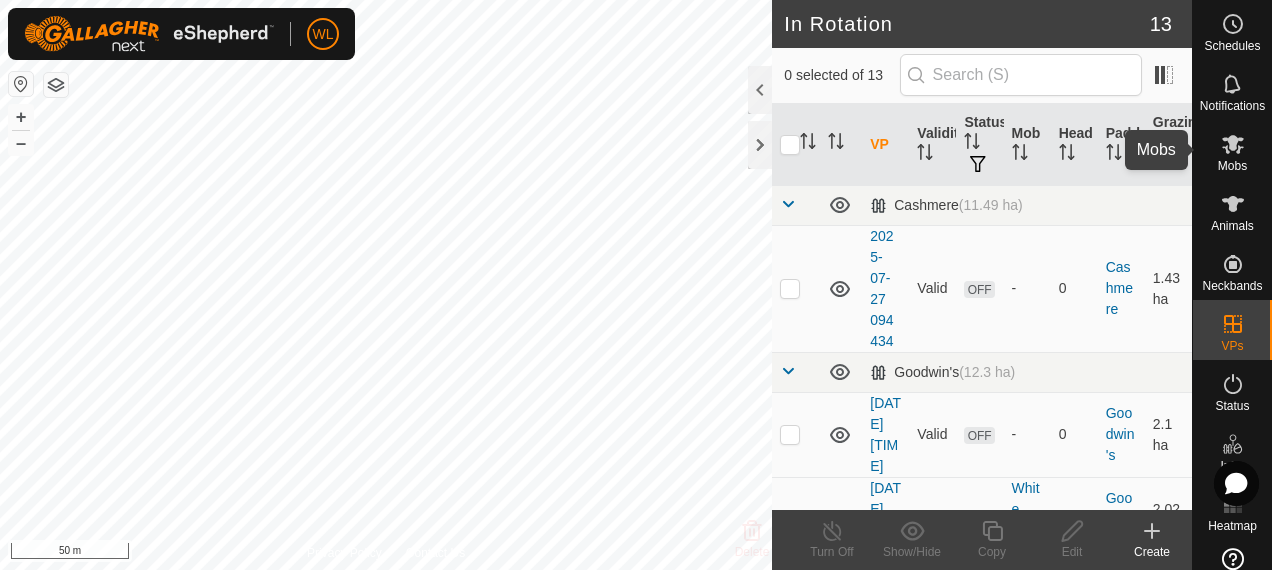 click 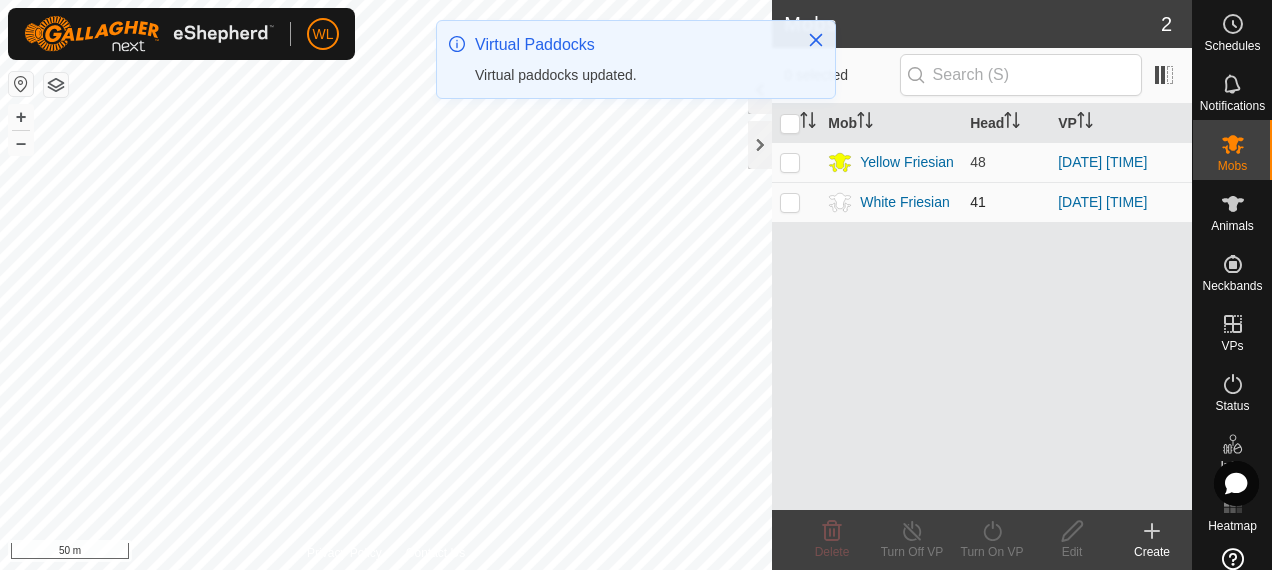 click at bounding box center (790, 202) 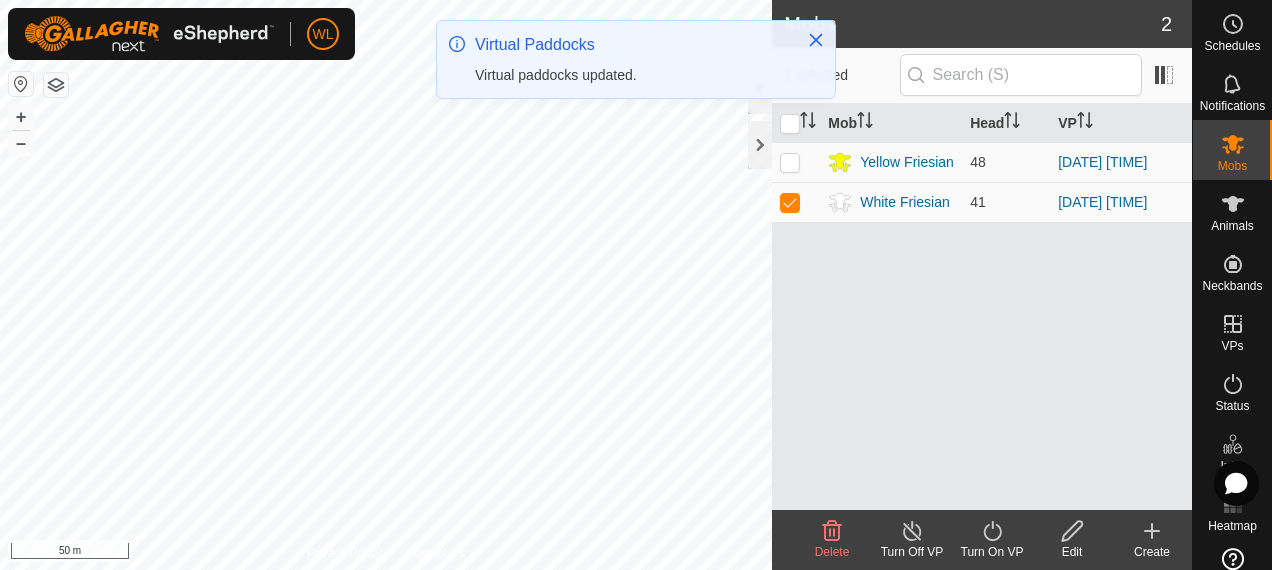click 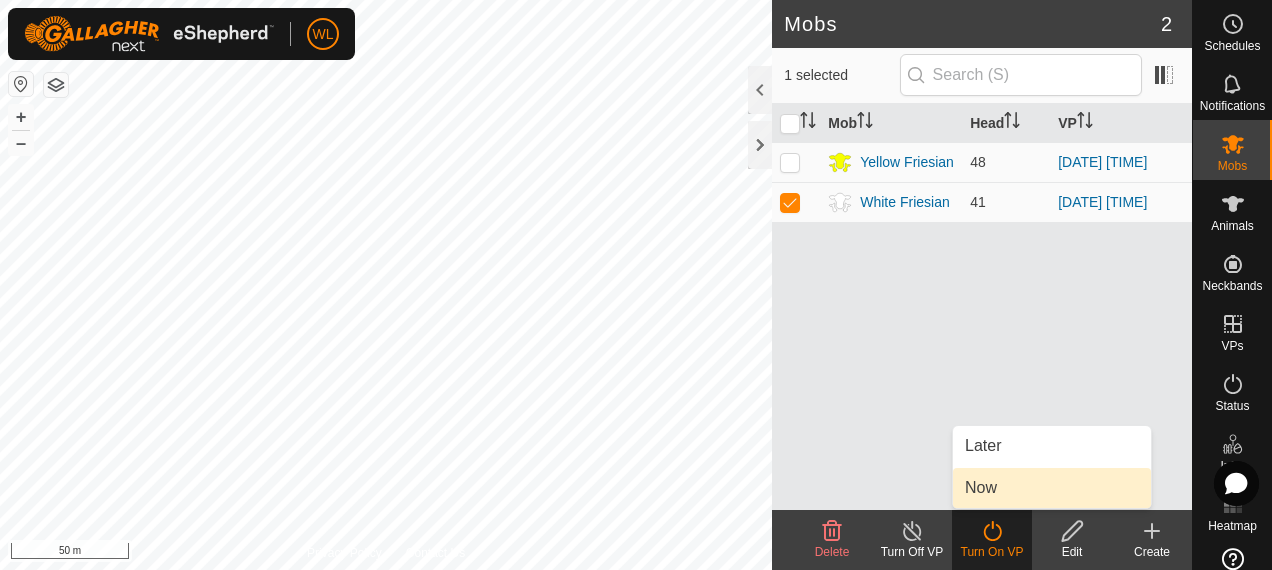 click on "Now" at bounding box center (1052, 488) 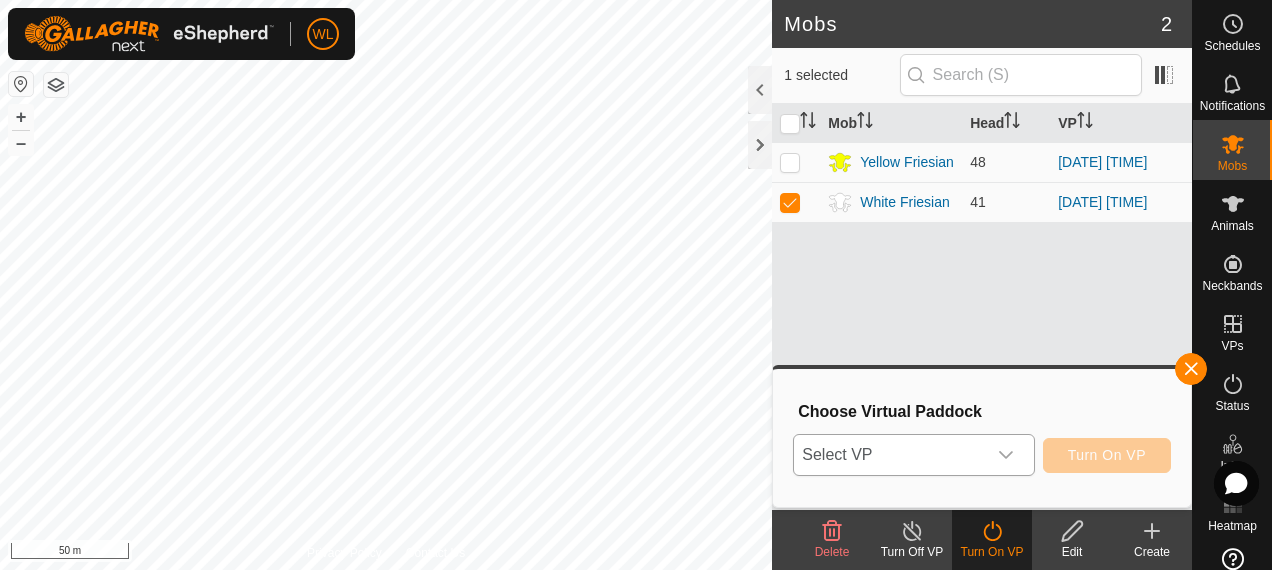 click on "Select VP" at bounding box center (889, 455) 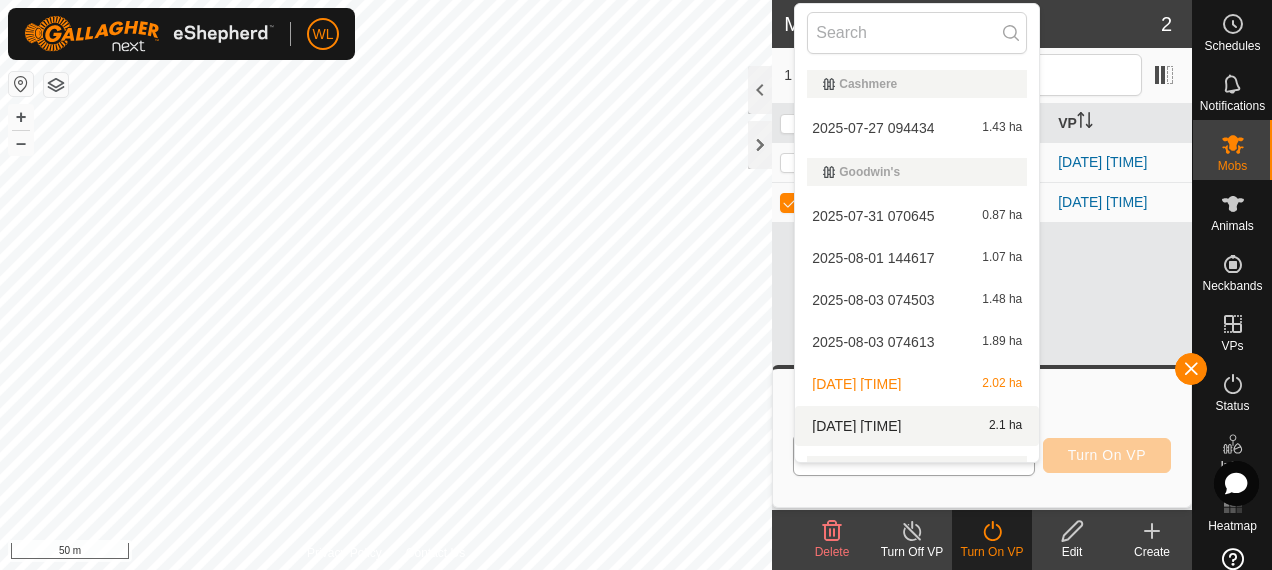 click on "[DATE] [TIME]  2.1 ha" at bounding box center (917, 426) 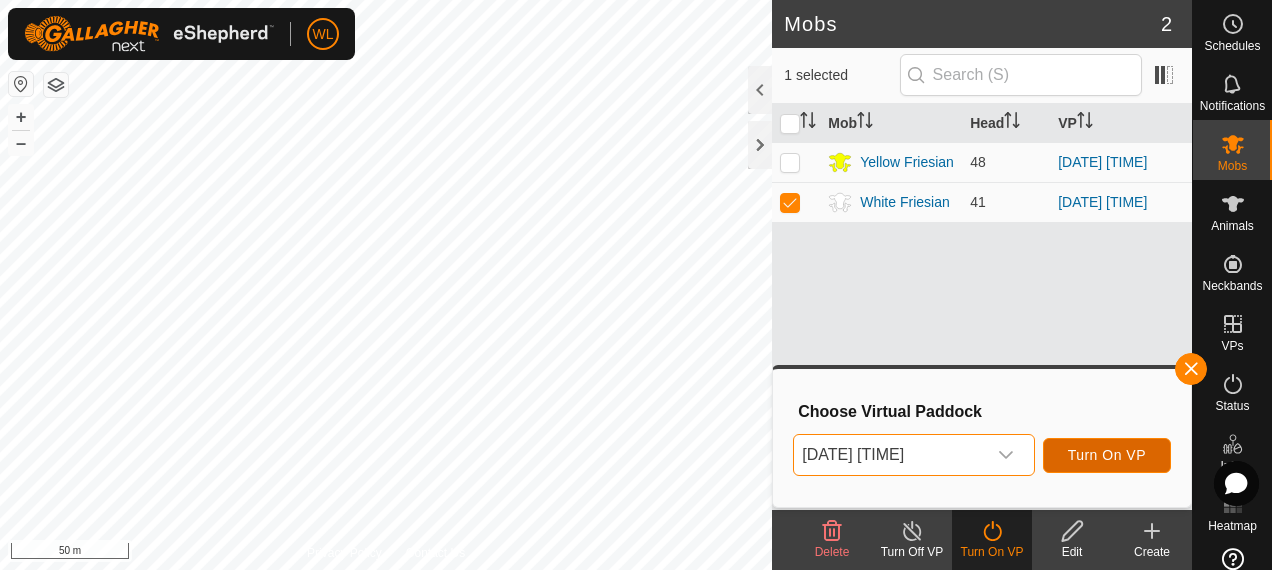 click on "Turn On VP" at bounding box center (1107, 455) 